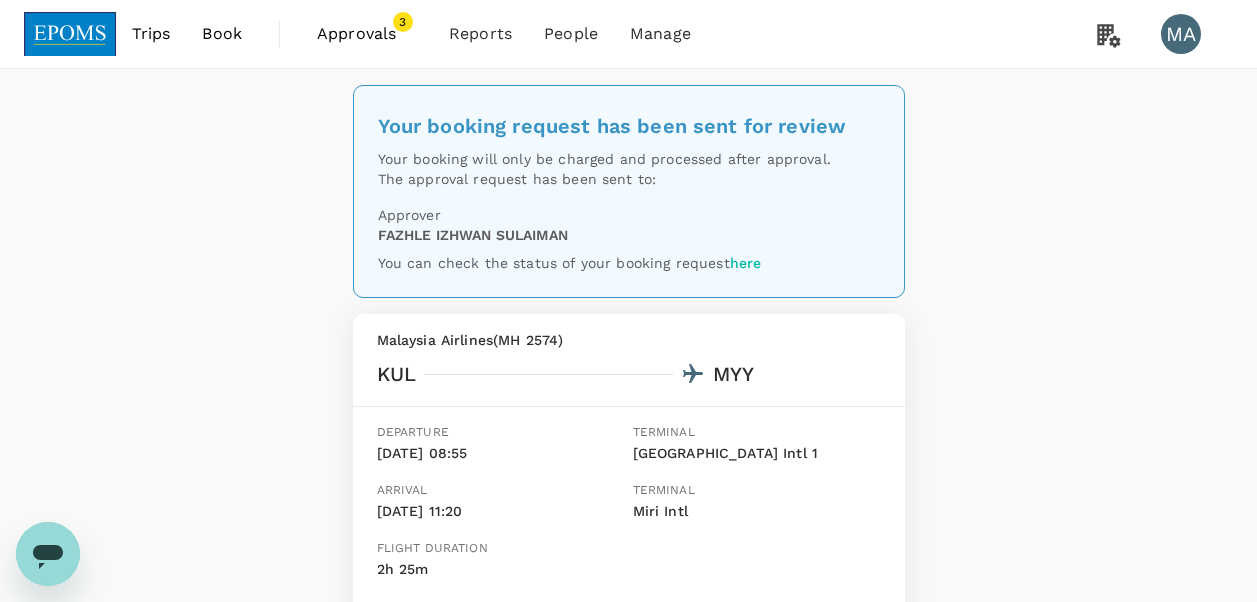 scroll, scrollTop: 0, scrollLeft: 0, axis: both 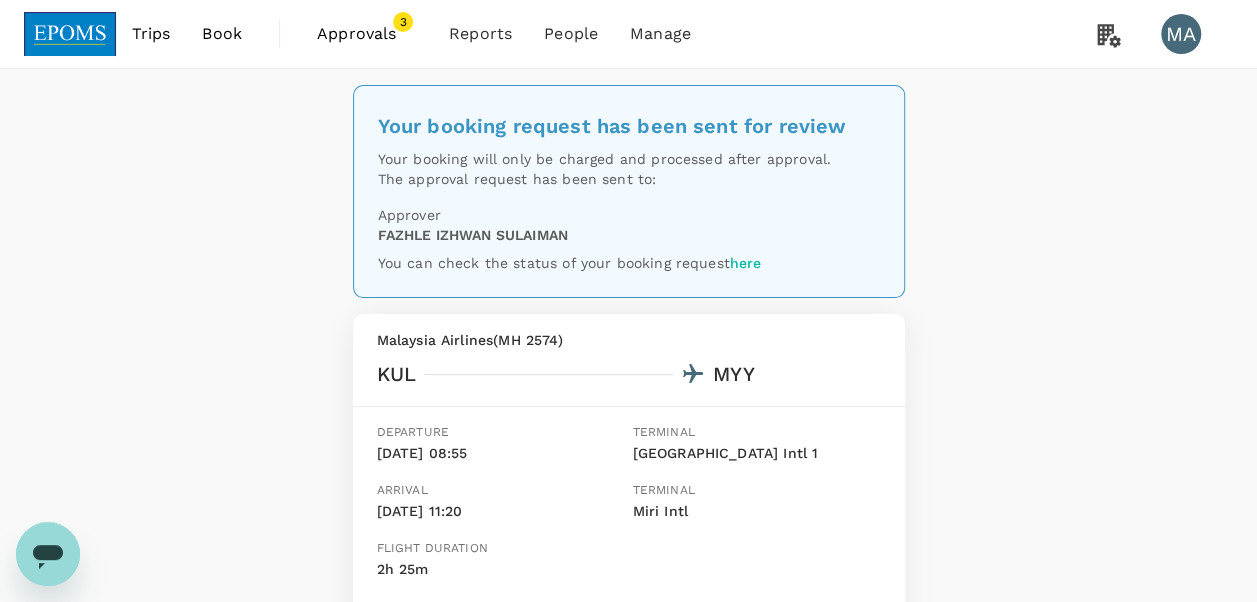 click on "Book" at bounding box center [222, 34] 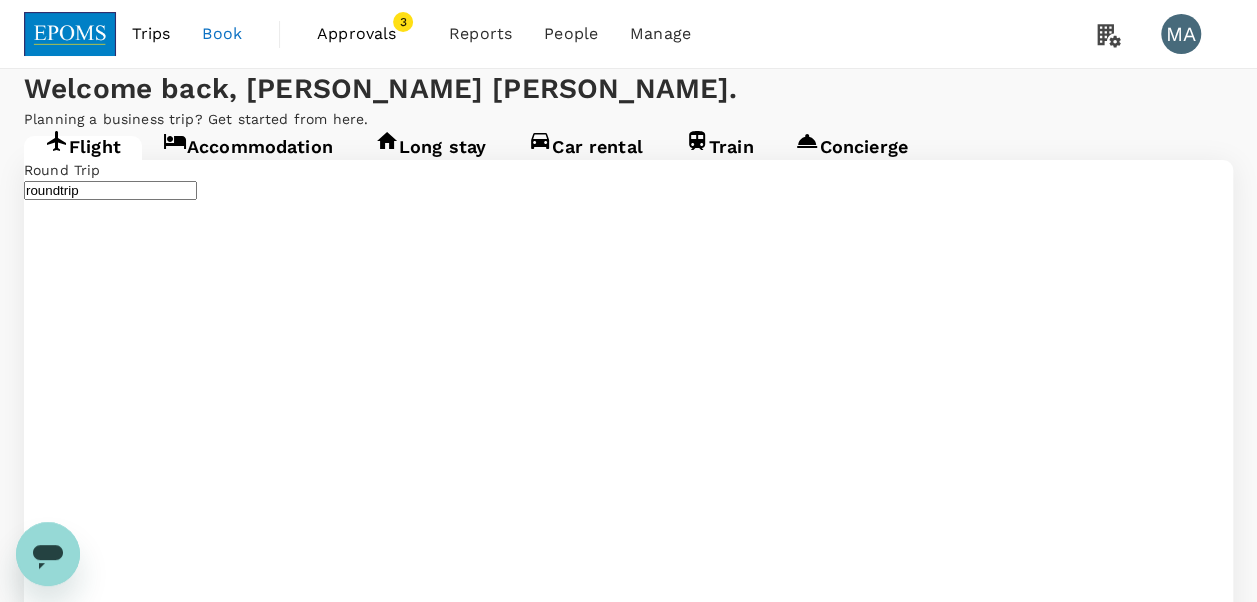 type 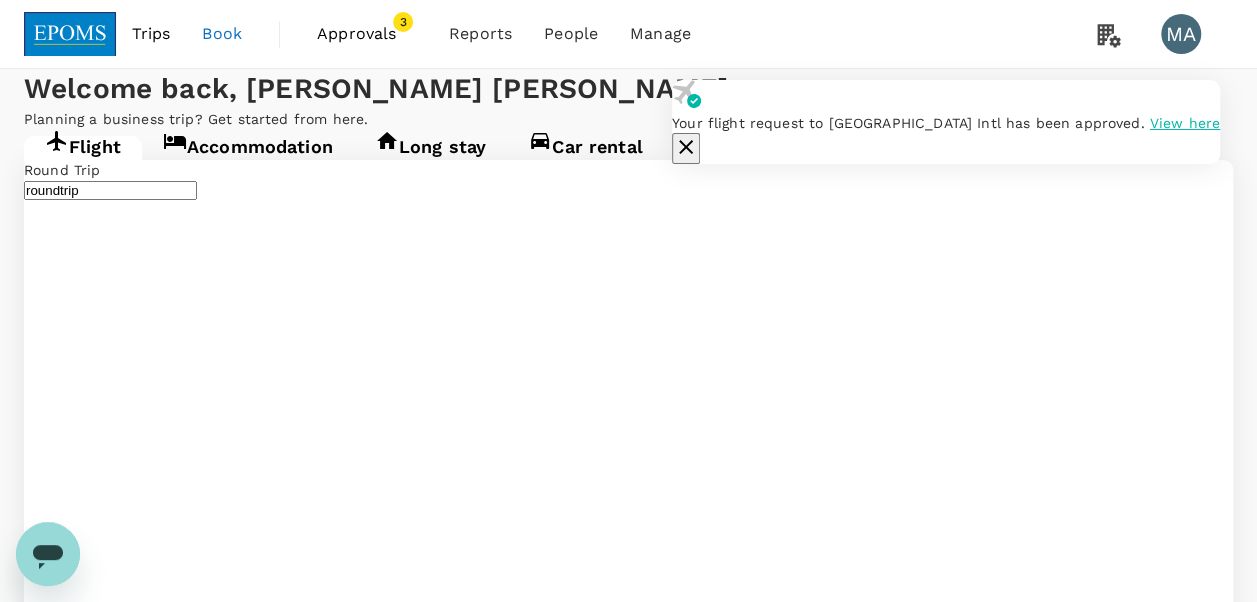 type 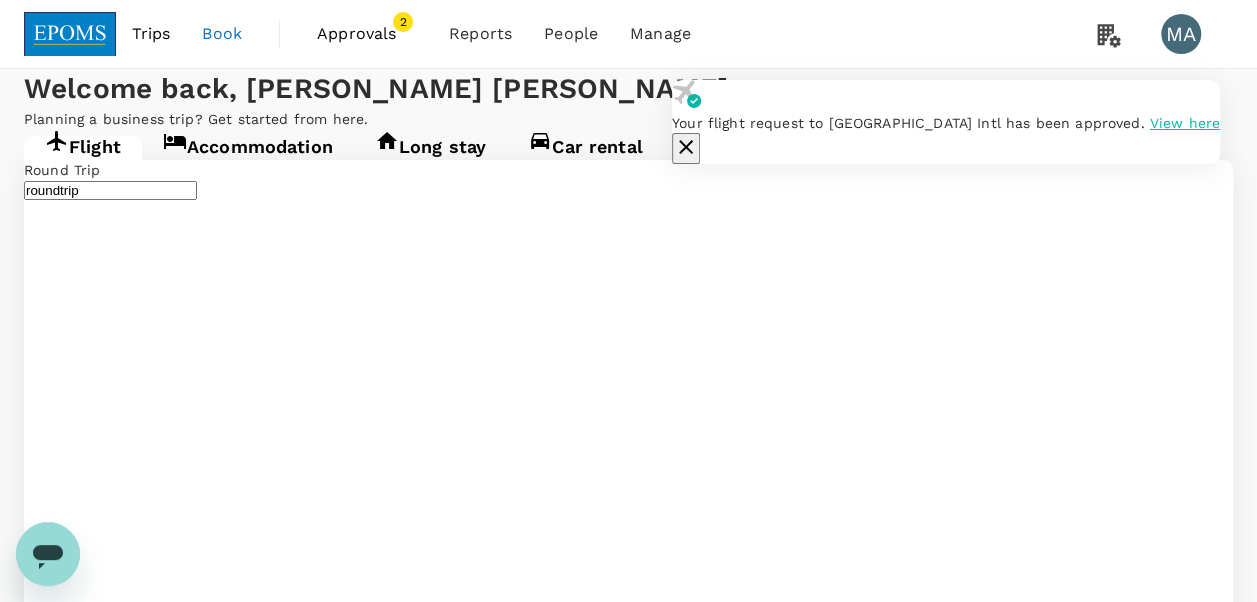 click on "[DATE]" at bounding box center [47, 4166] 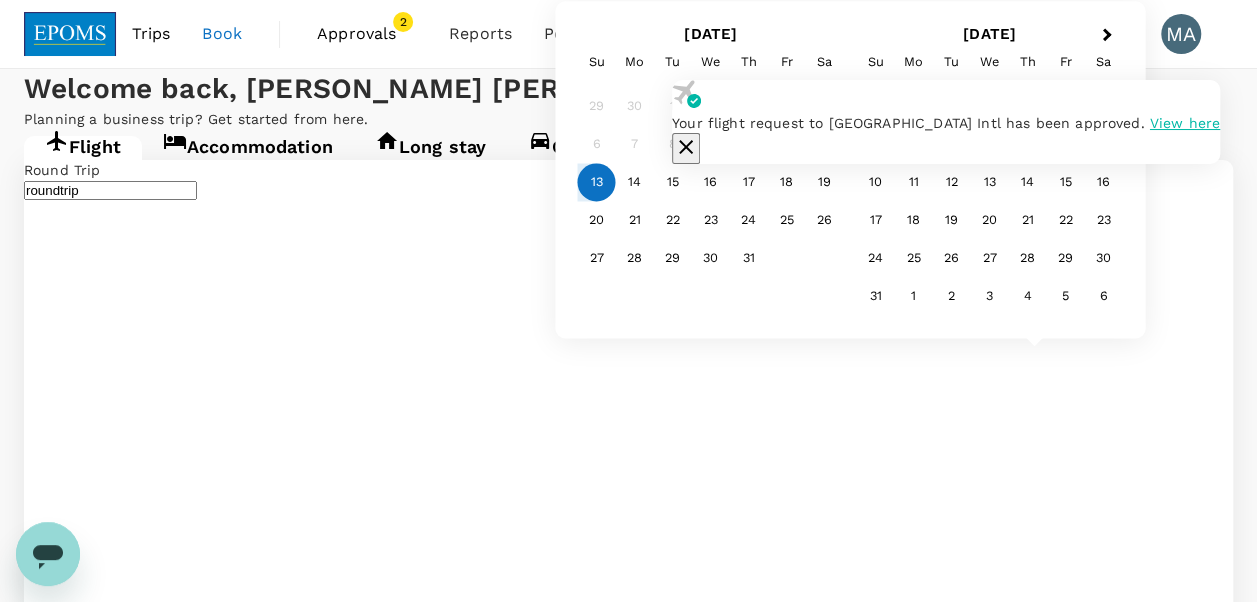 type on "Kuala Lumpur Intl ([GEOGRAPHIC_DATA])" 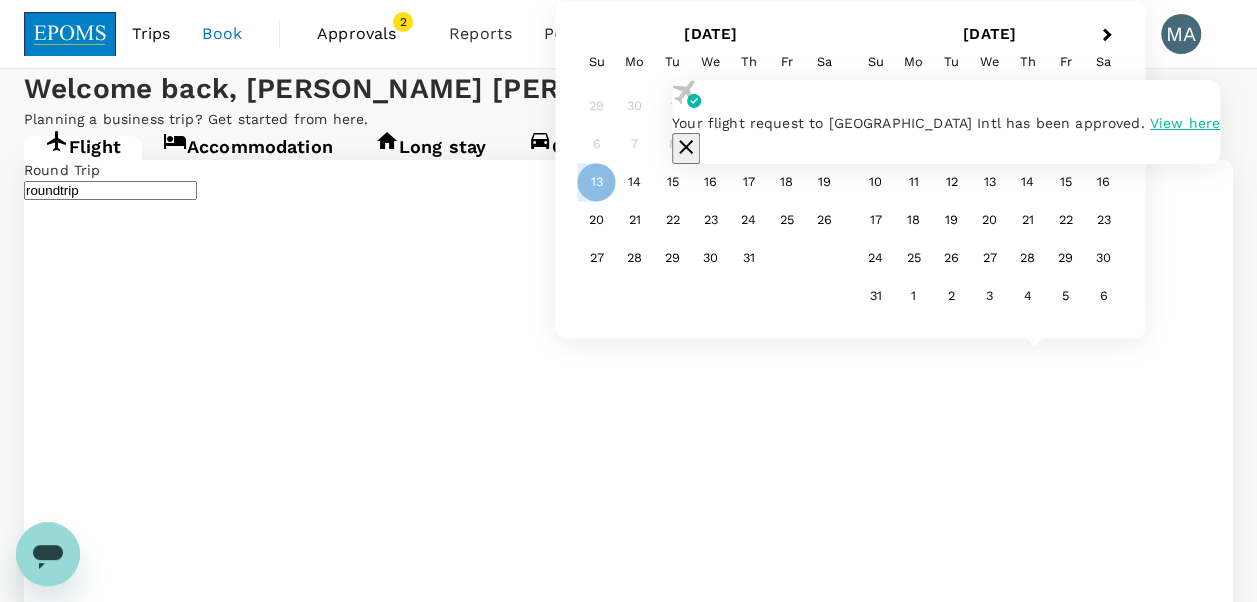 click on "11" at bounding box center (787, 145) 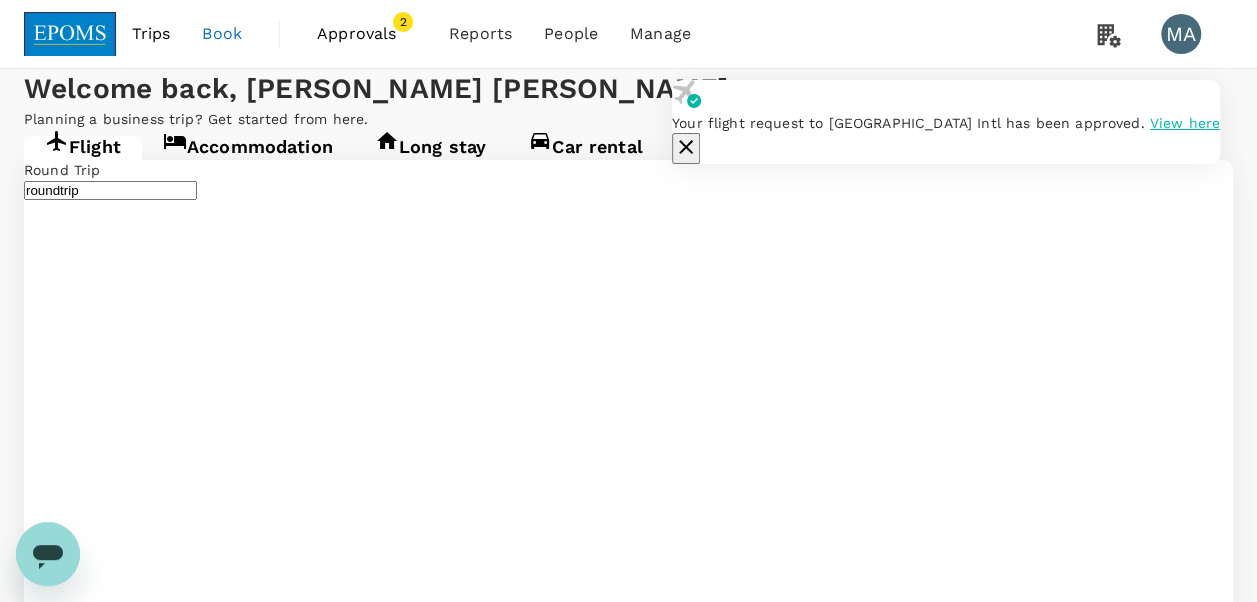 scroll, scrollTop: 100, scrollLeft: 0, axis: vertical 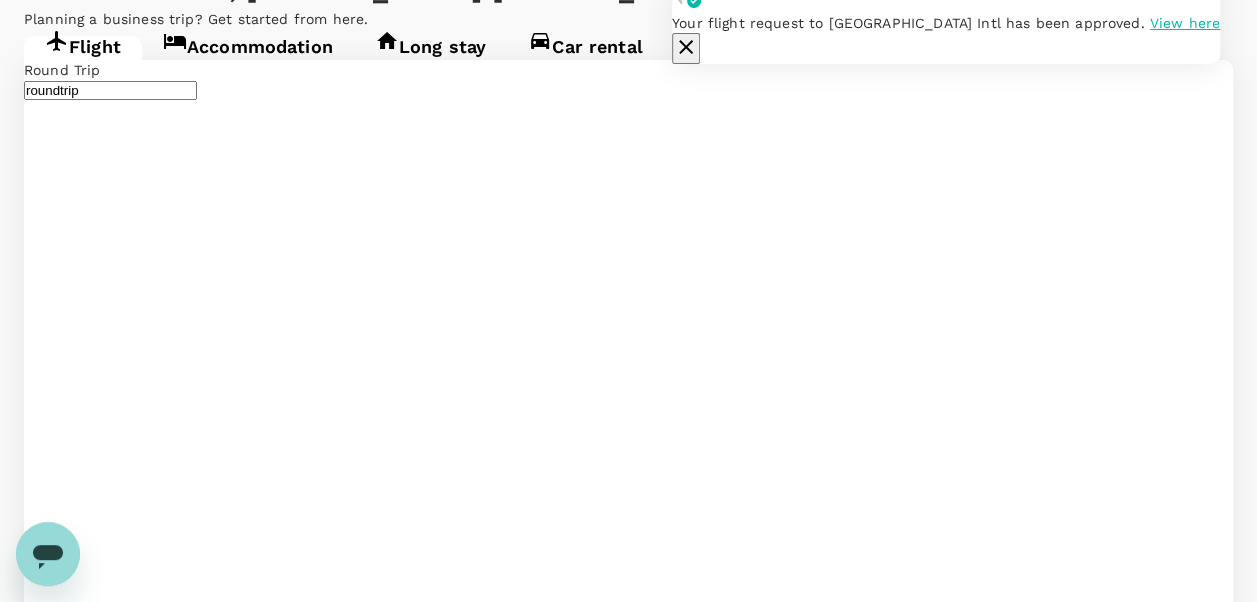 click 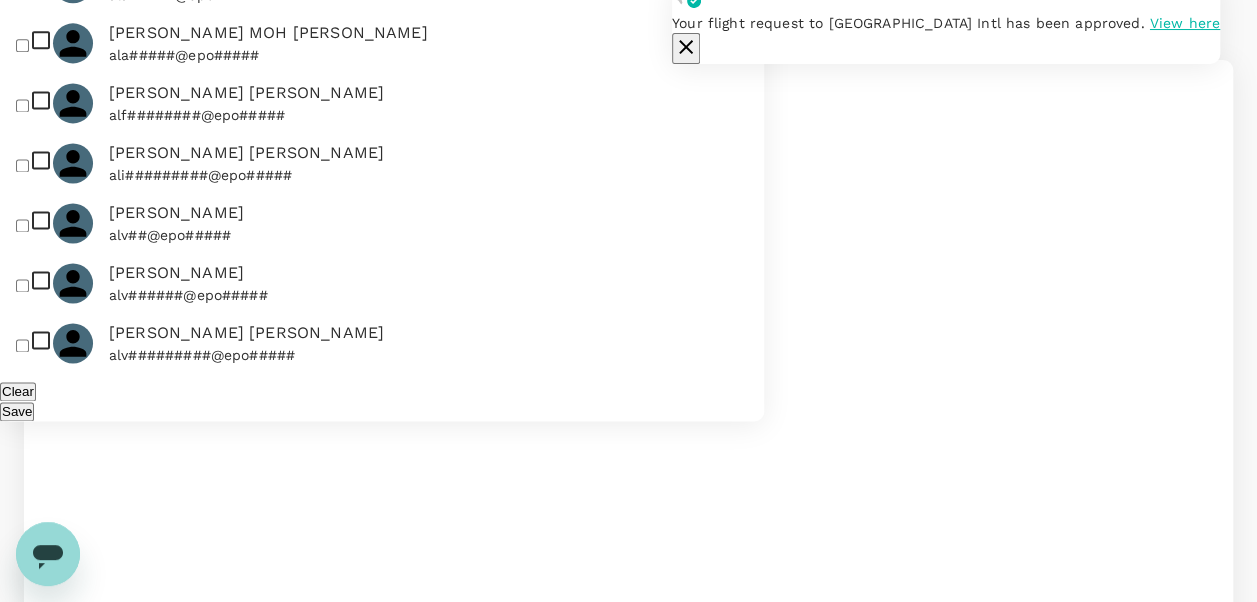 click at bounding box center [86, -6136] 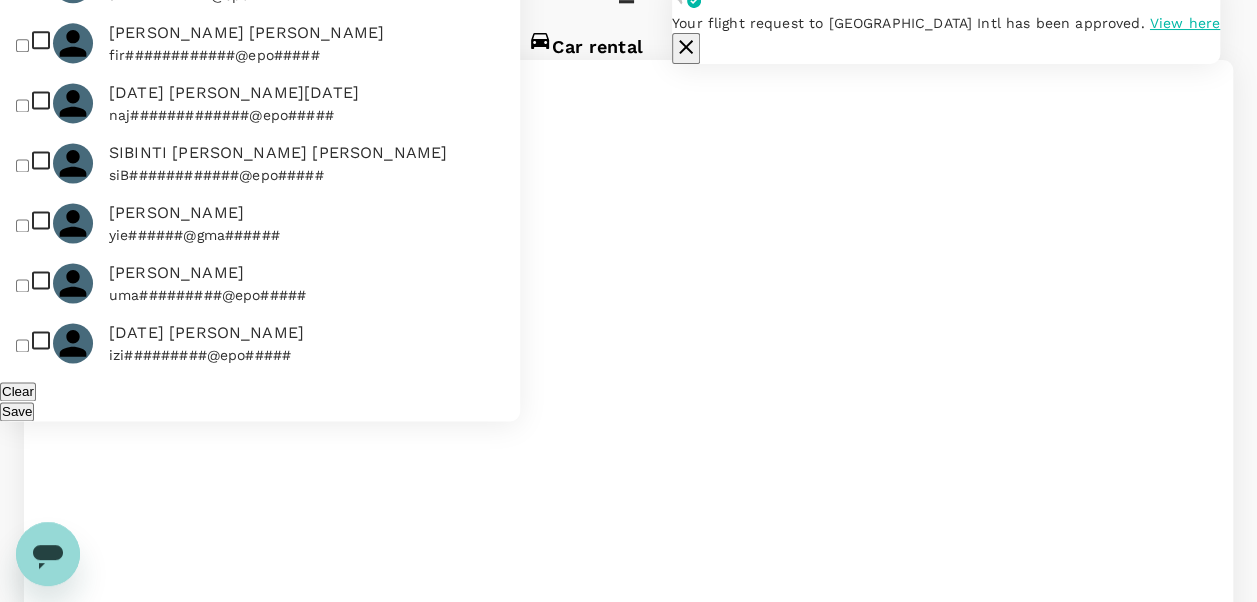scroll, scrollTop: 300, scrollLeft: 0, axis: vertical 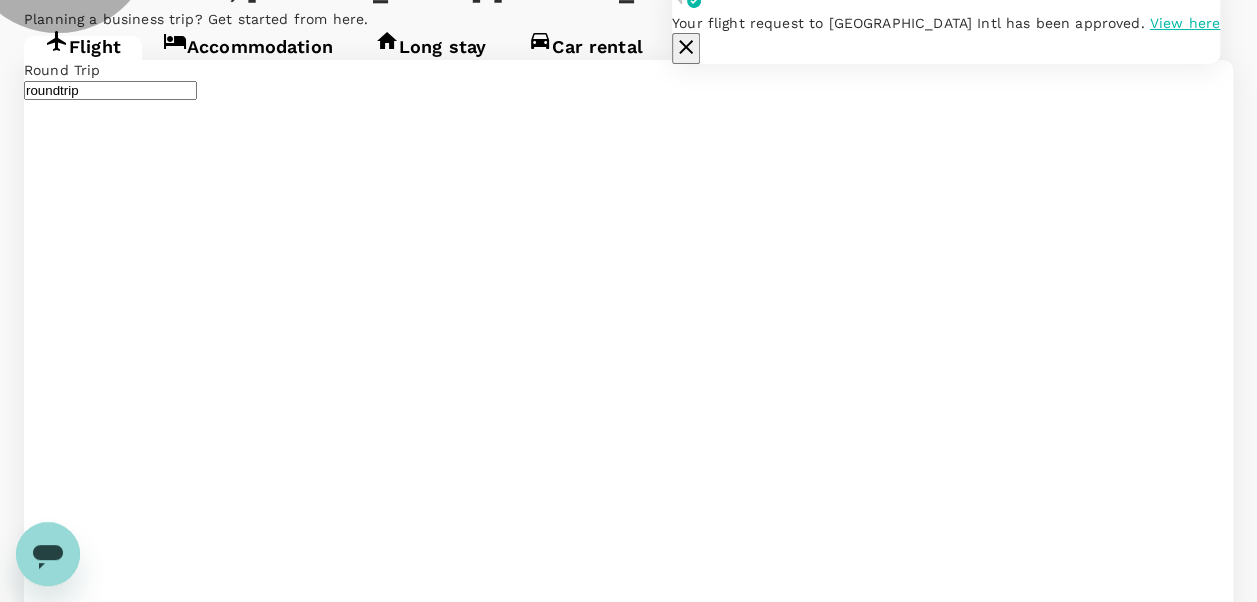 click on "Find flights" at bounding box center (58, 4313) 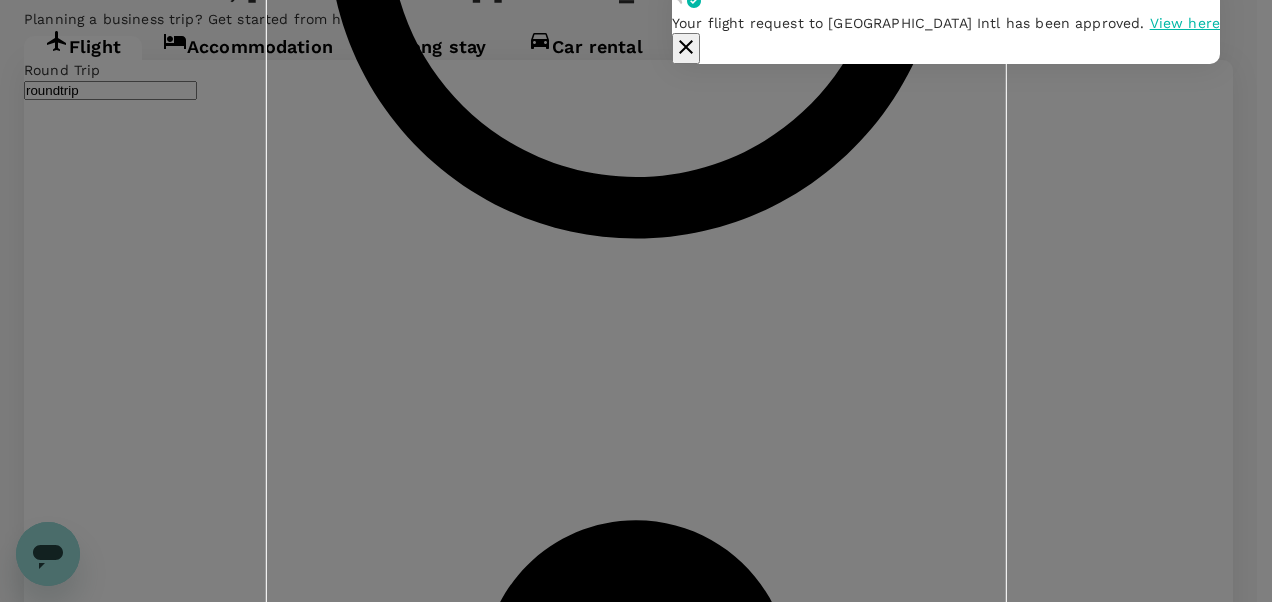 click on "Confirm" at bounding box center [350, 4272] 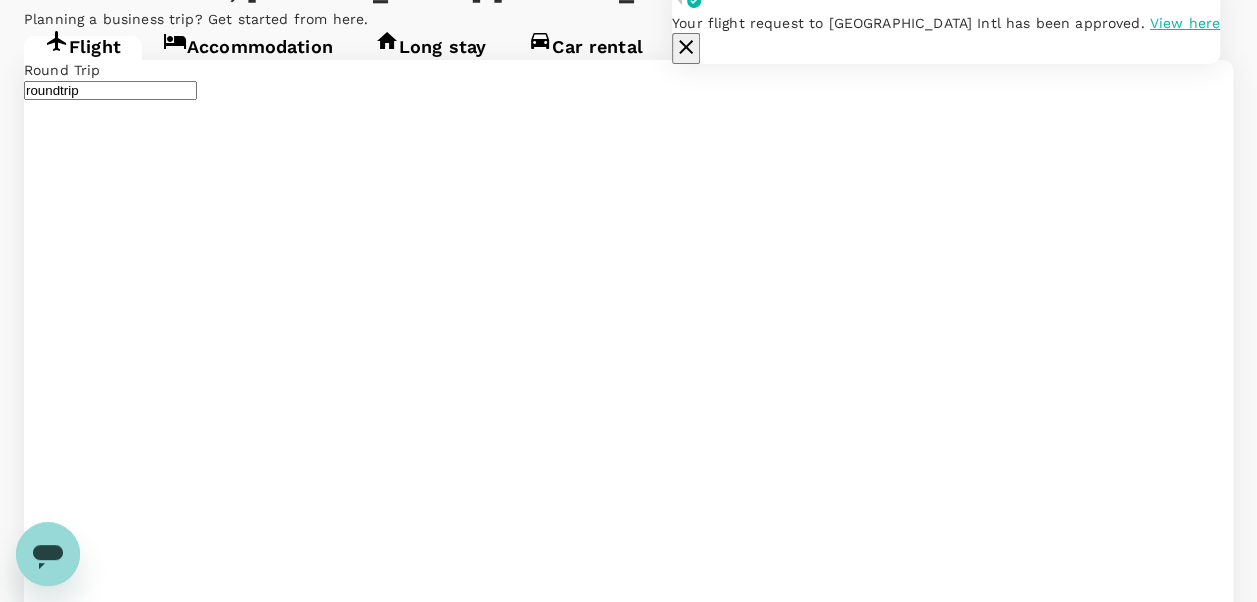 scroll, scrollTop: 0, scrollLeft: 0, axis: both 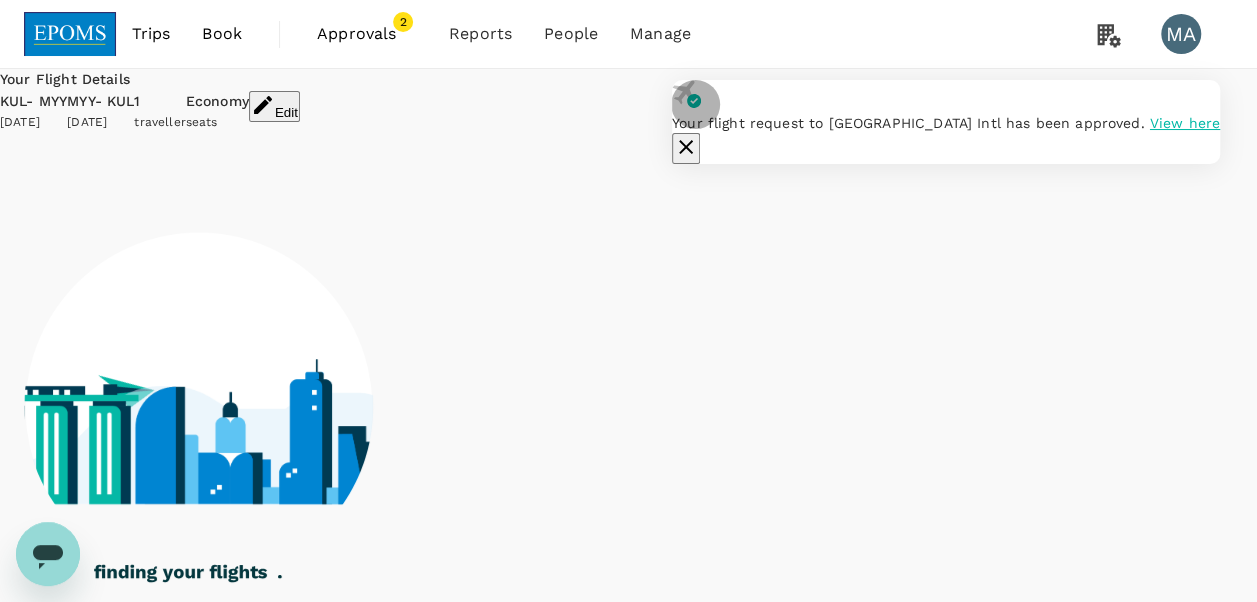 click 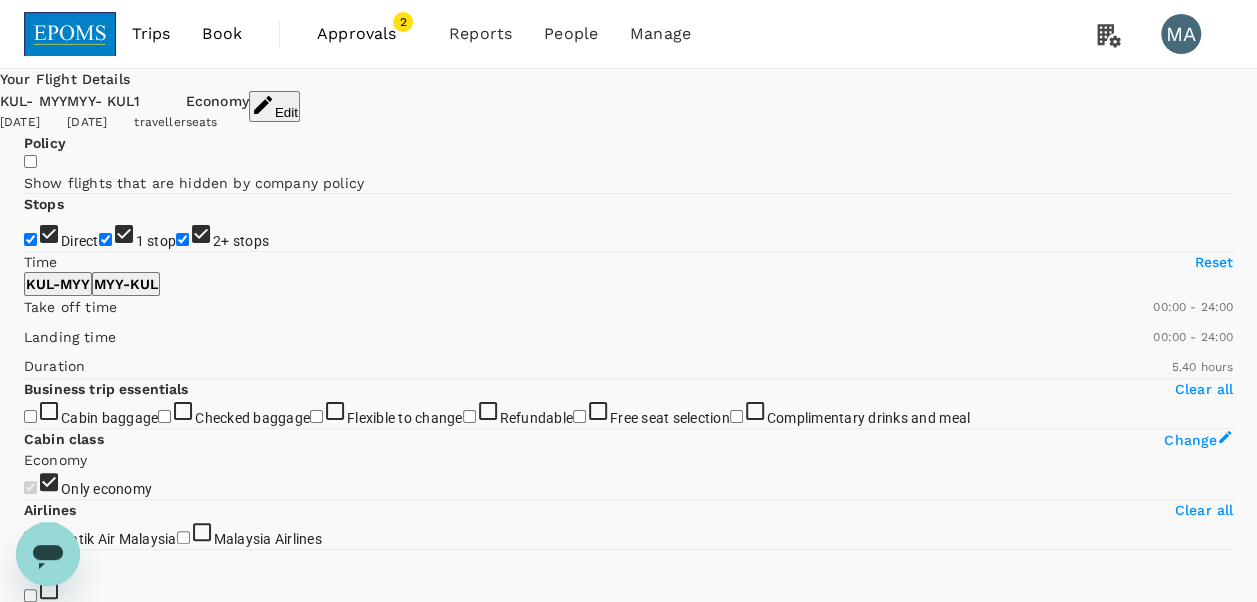type on "1020" 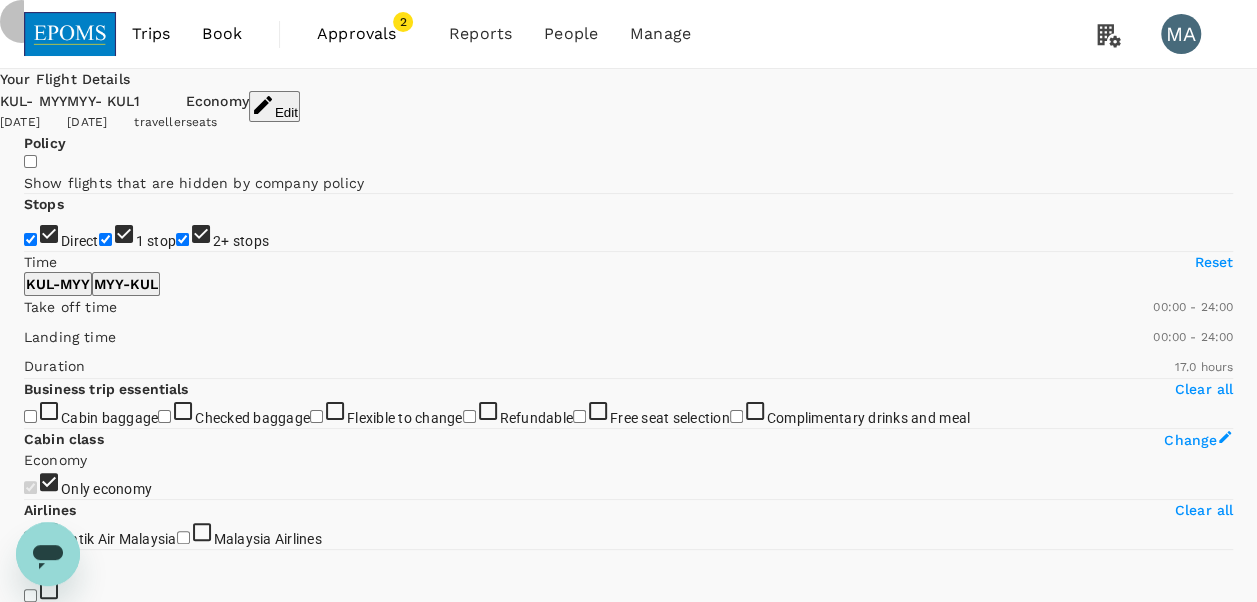 drag, startPoint x: 48, startPoint y: 401, endPoint x: 42, endPoint y: 372, distance: 29.614185 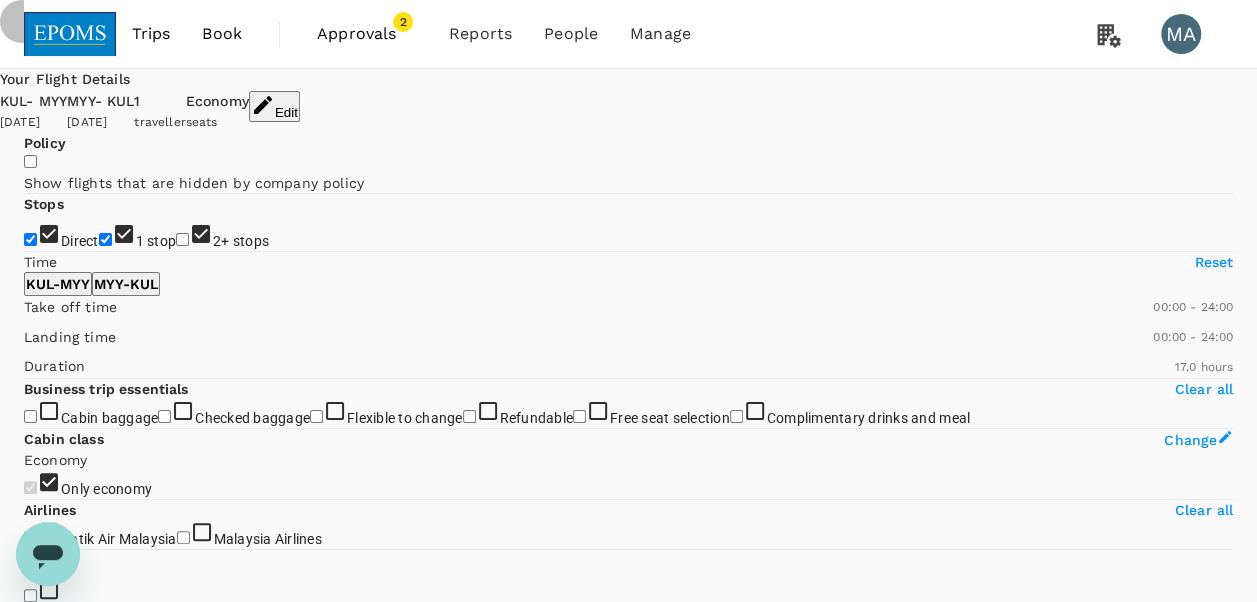 checkbox on "false" 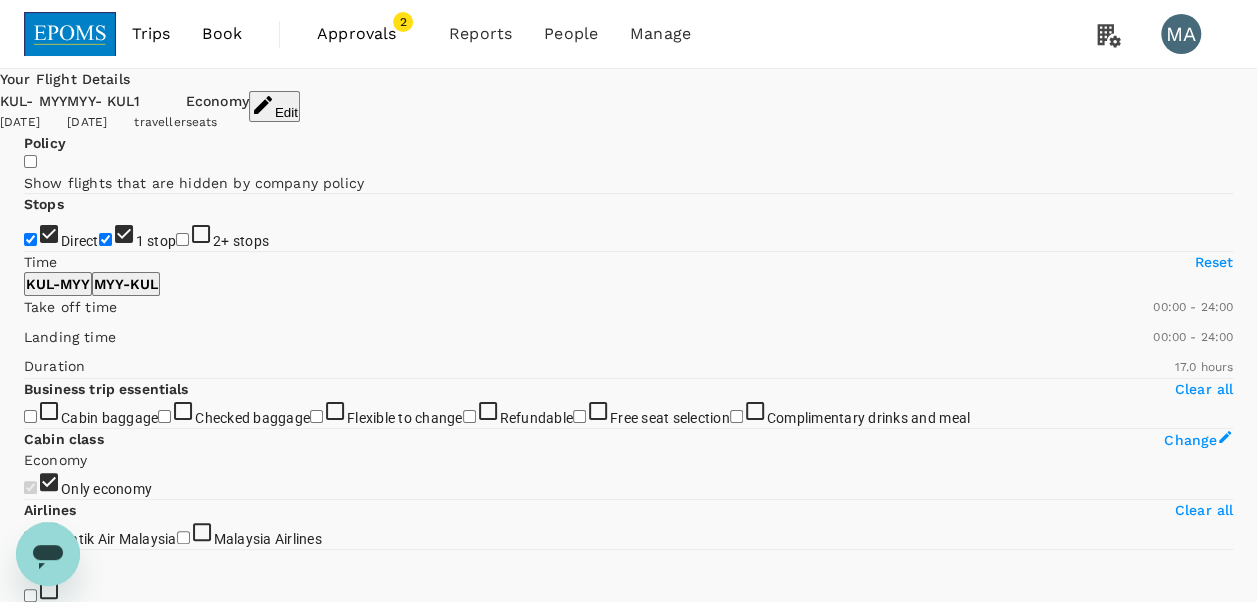 click on "1 stop" at bounding box center (105, 239) 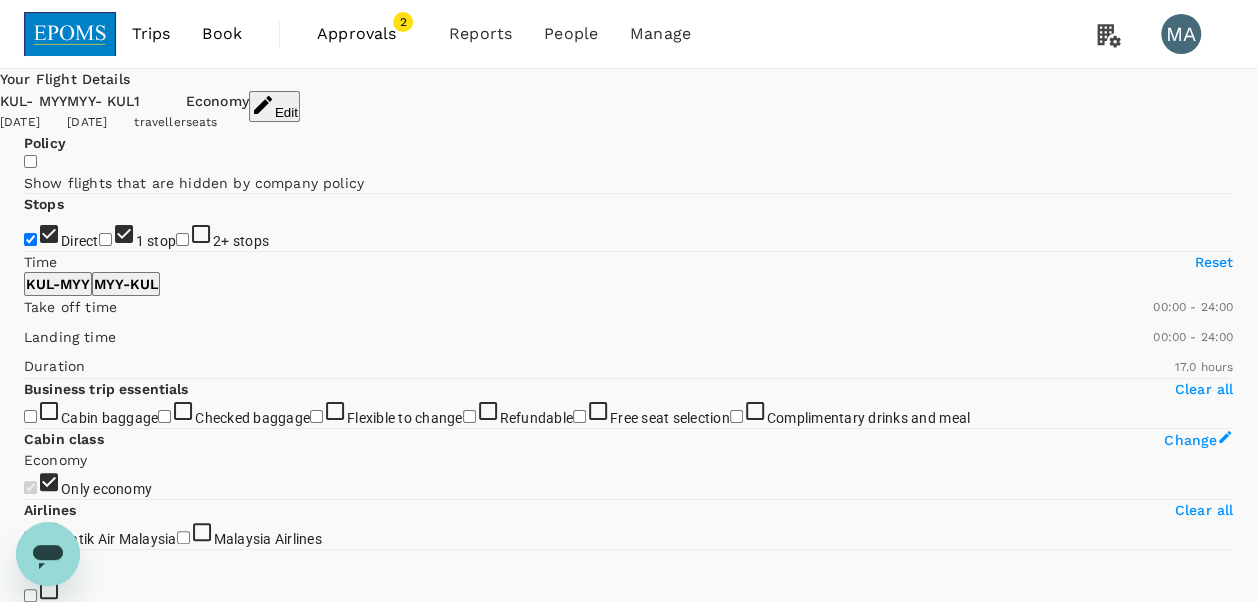checkbox on "false" 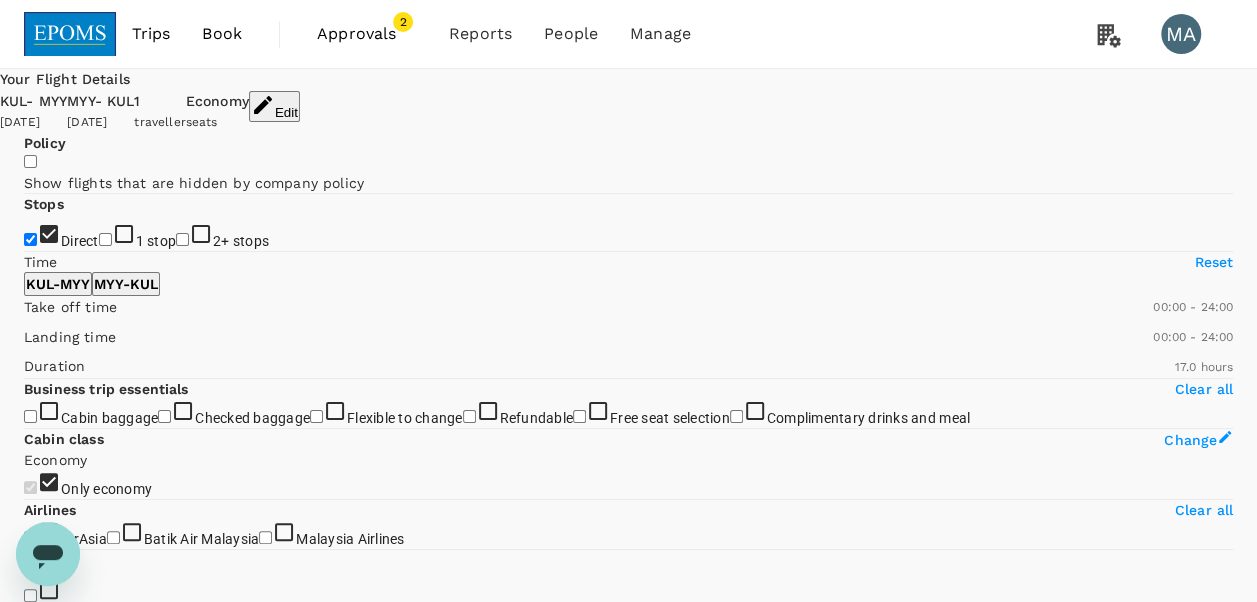 type on "MYR" 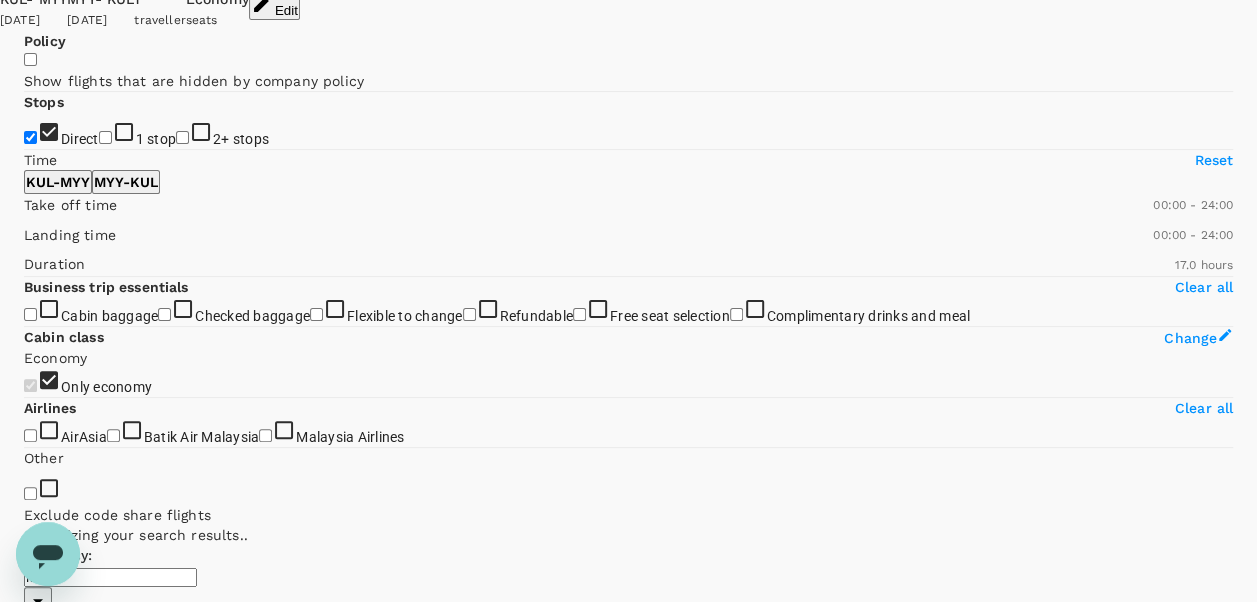 scroll, scrollTop: 200, scrollLeft: 0, axis: vertical 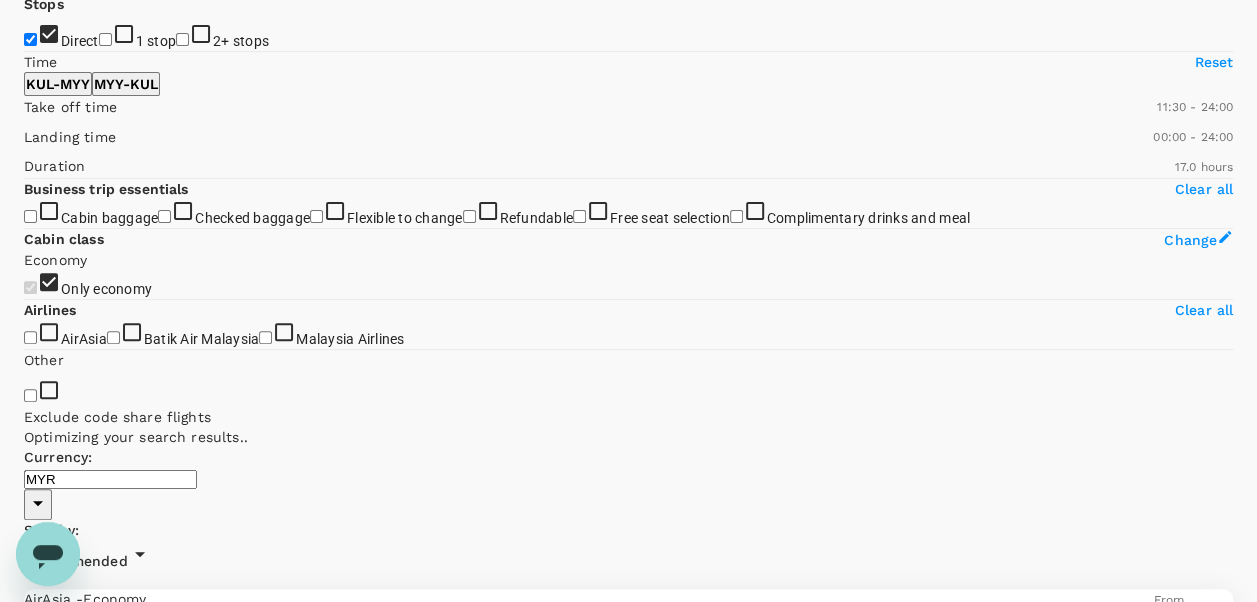type on "720" 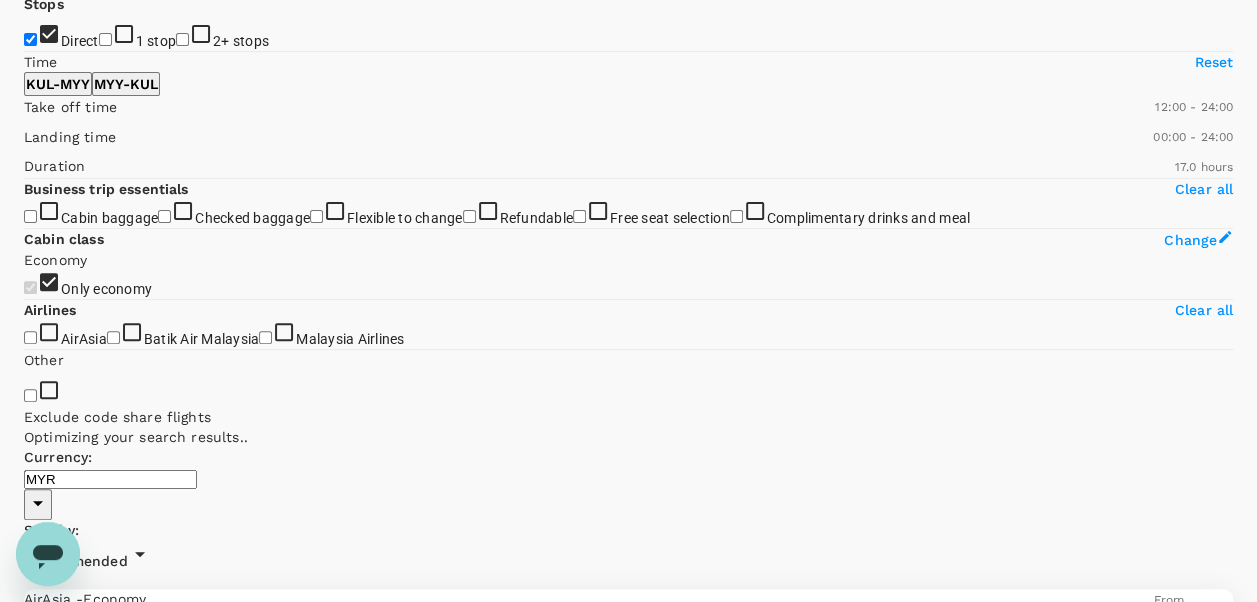 drag, startPoint x: 49, startPoint y: 390, endPoint x: 178, endPoint y: 387, distance: 129.03488 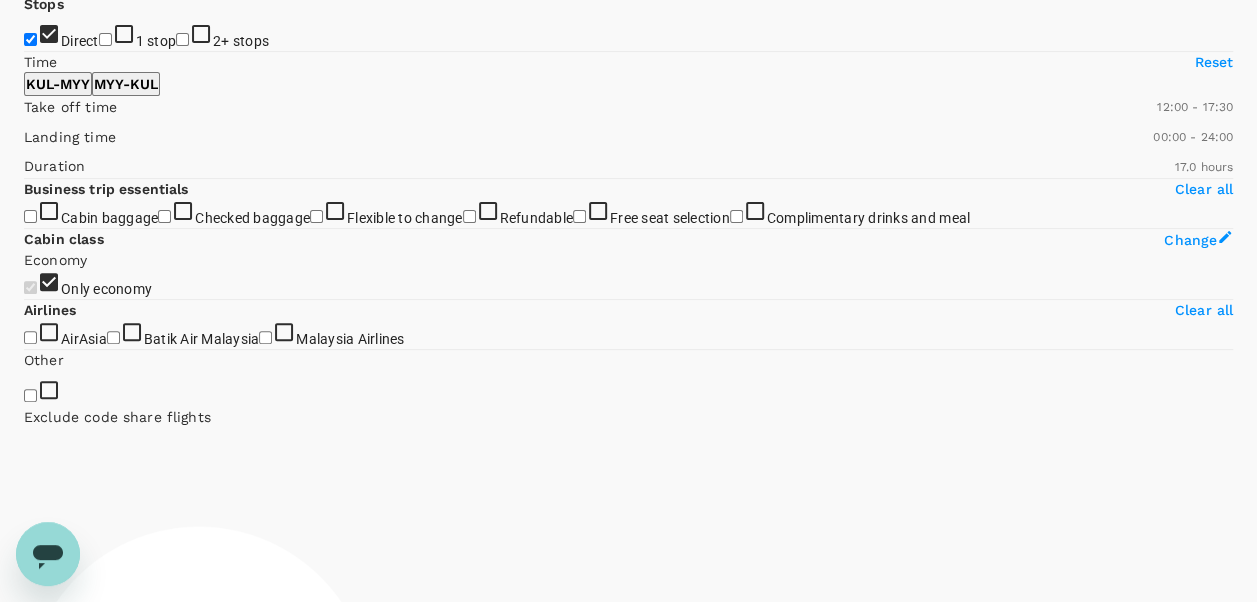 type on "1020" 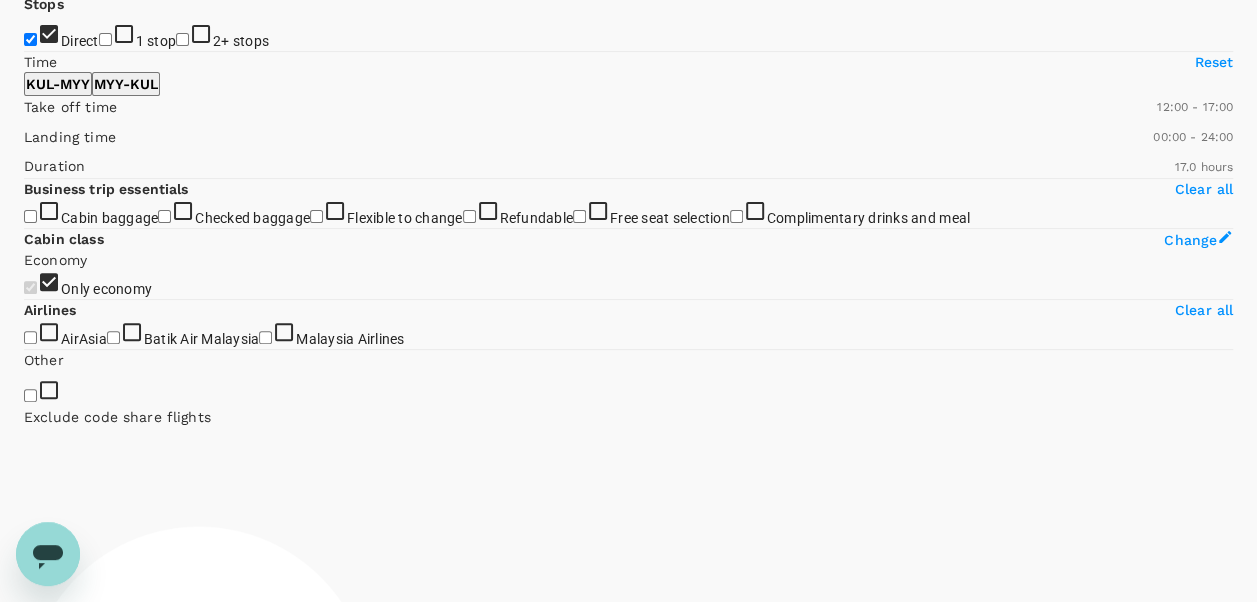 drag, startPoint x: 315, startPoint y: 393, endPoint x: 242, endPoint y: 385, distance: 73.43705 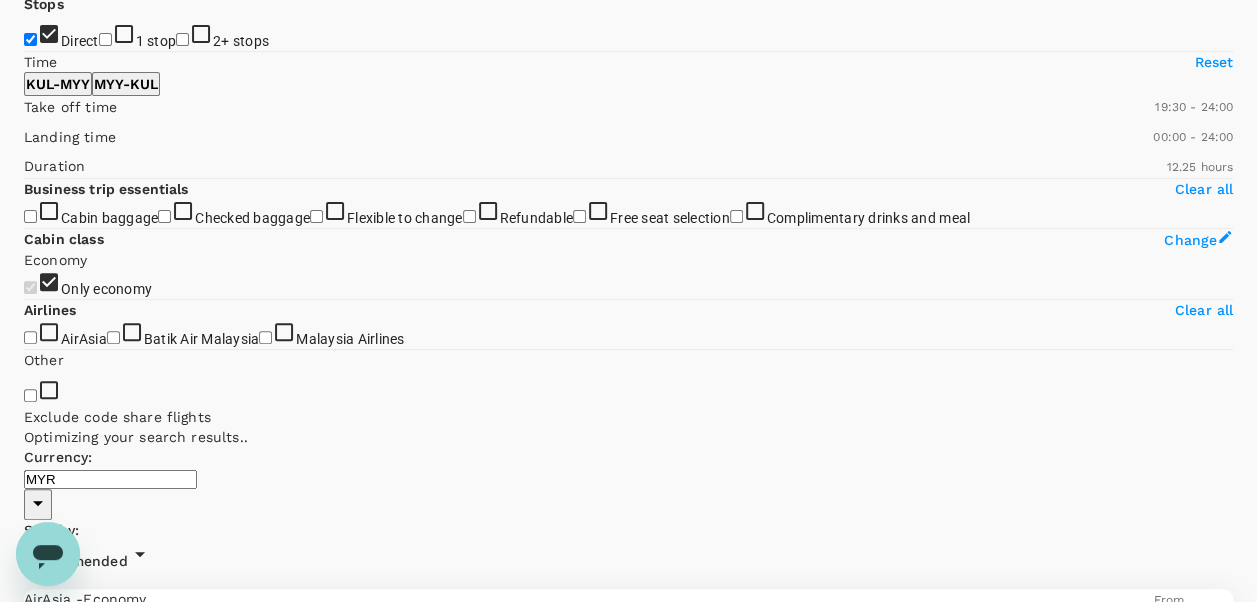 type on "1140" 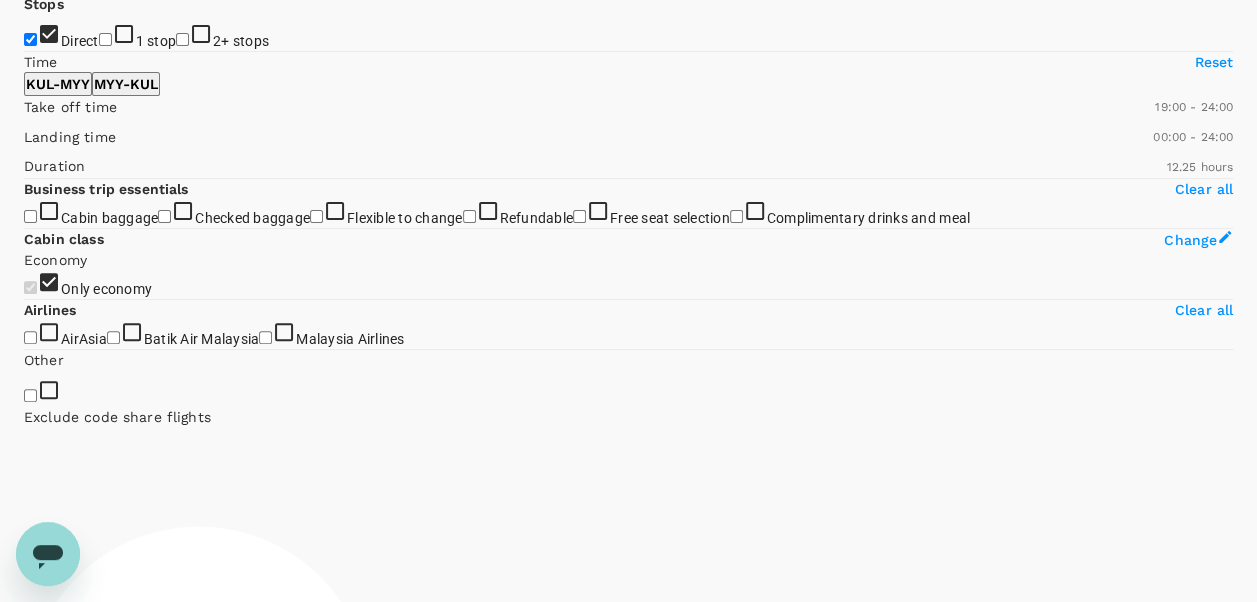 drag, startPoint x: 26, startPoint y: 396, endPoint x: 268, endPoint y: 392, distance: 242.03305 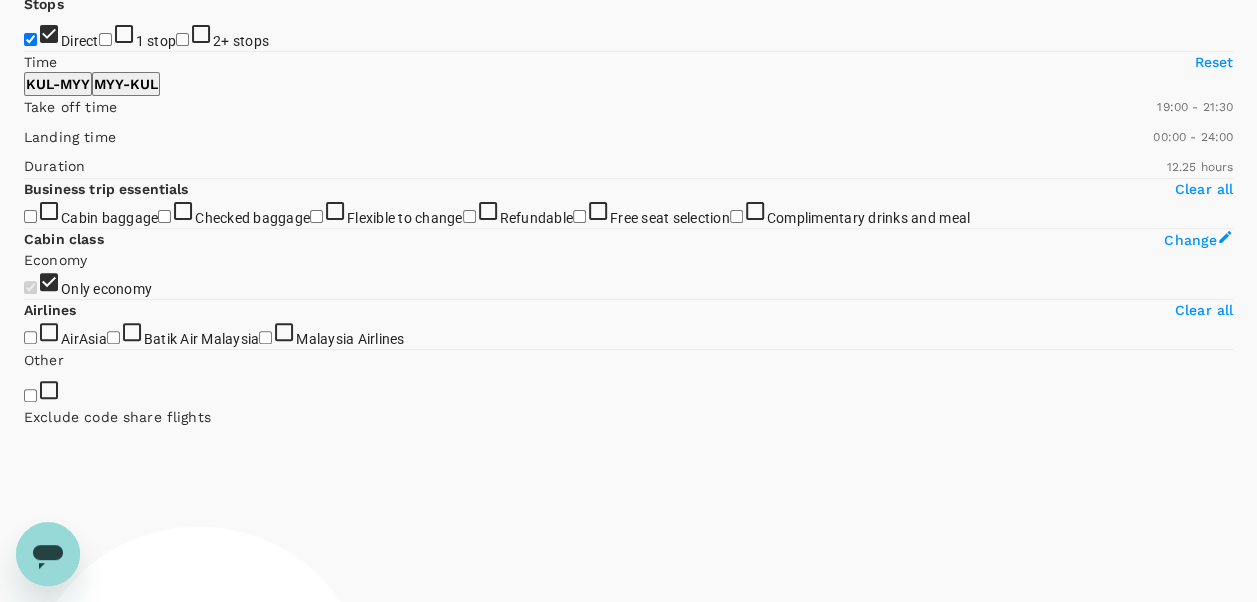 type on "1260" 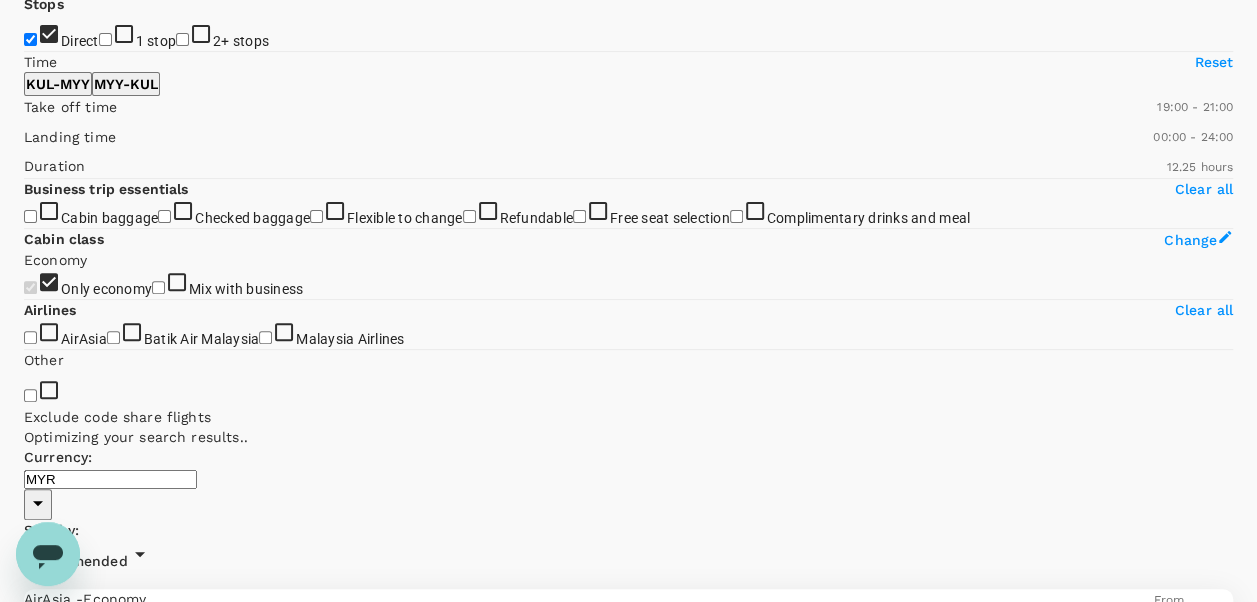 drag, startPoint x: 313, startPoint y: 393, endPoint x: 293, endPoint y: 394, distance: 20.024984 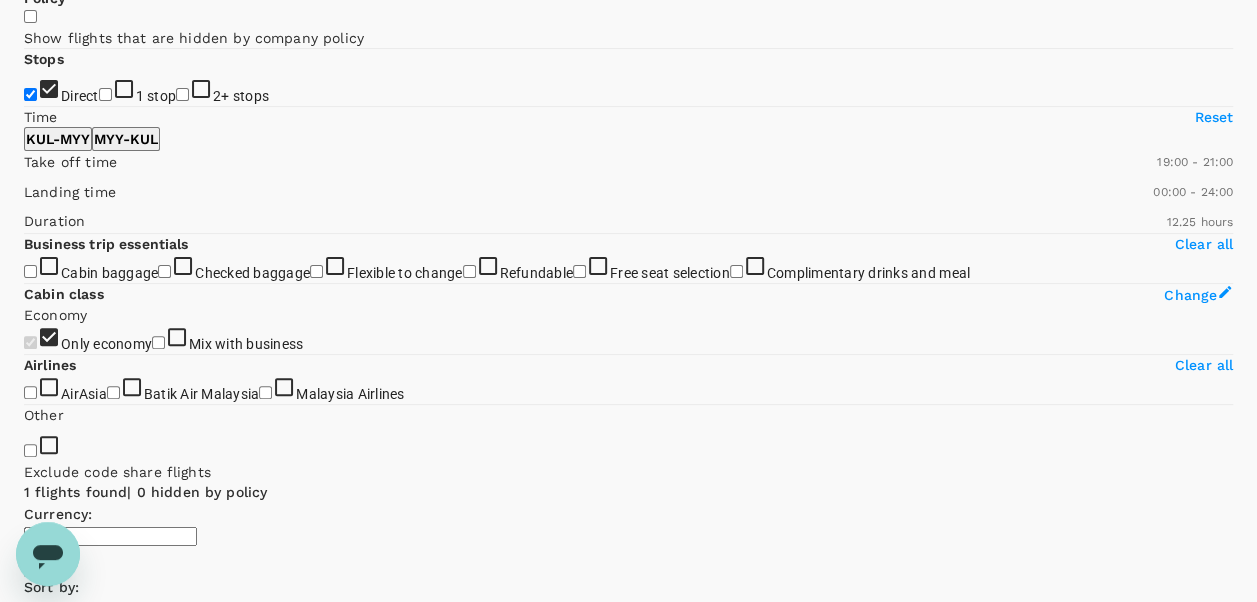 scroll, scrollTop: 100, scrollLeft: 0, axis: vertical 